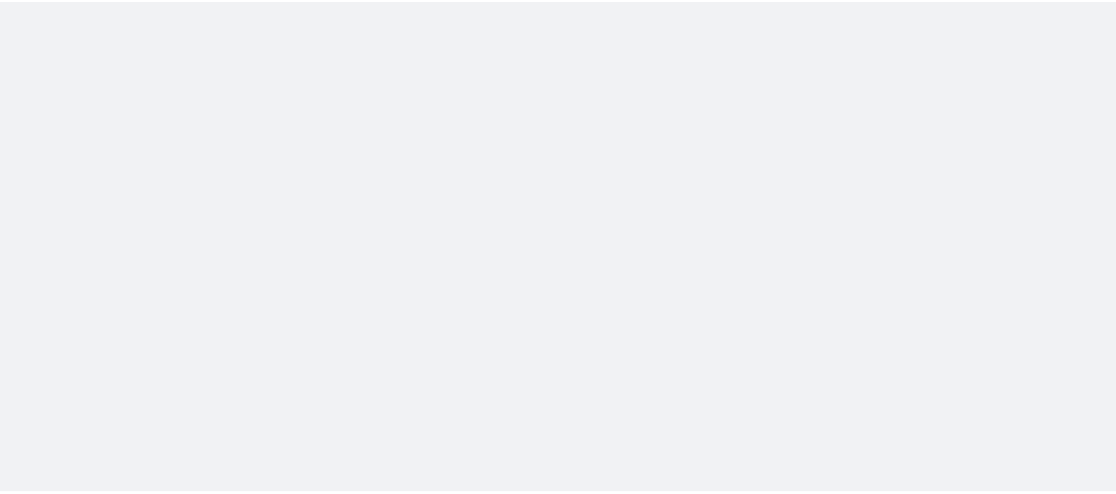 scroll, scrollTop: 0, scrollLeft: 0, axis: both 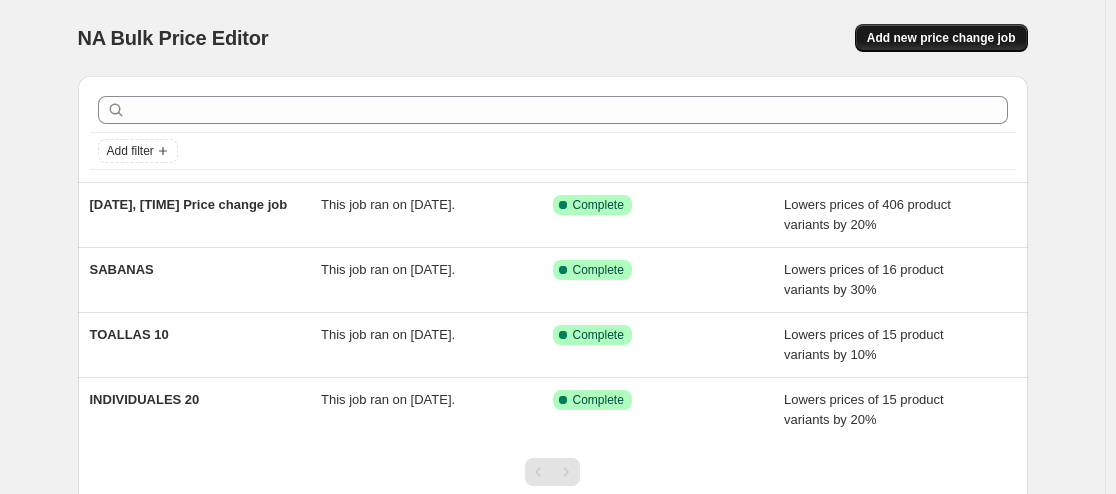 click on "Add new price change job" at bounding box center (941, 38) 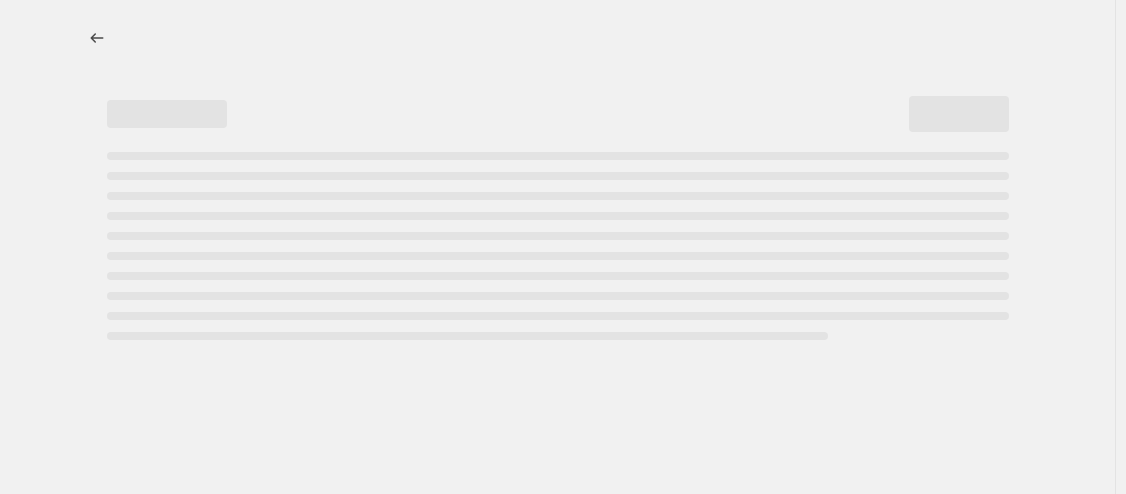select on "percentage" 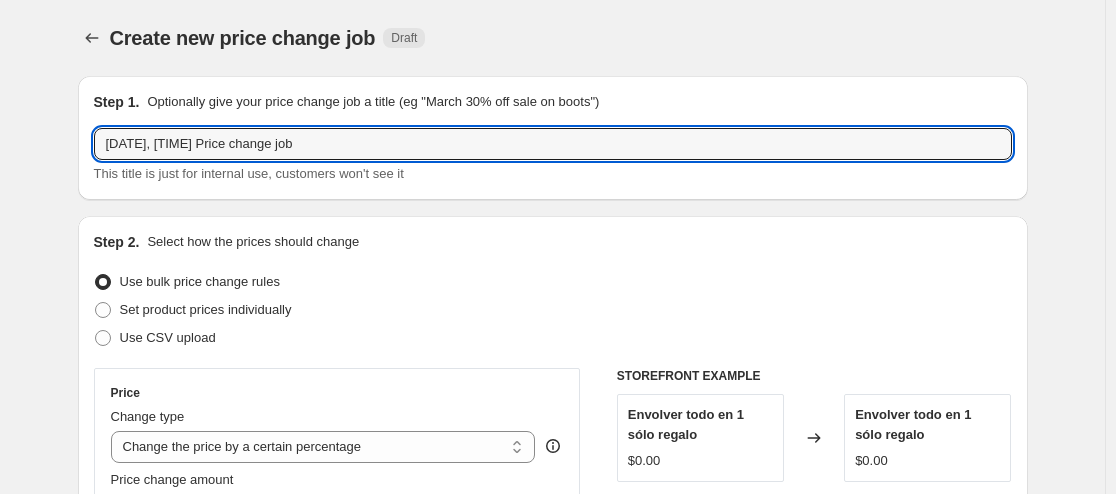 drag, startPoint x: 368, startPoint y: 143, endPoint x: -47, endPoint y: 110, distance: 416.30997 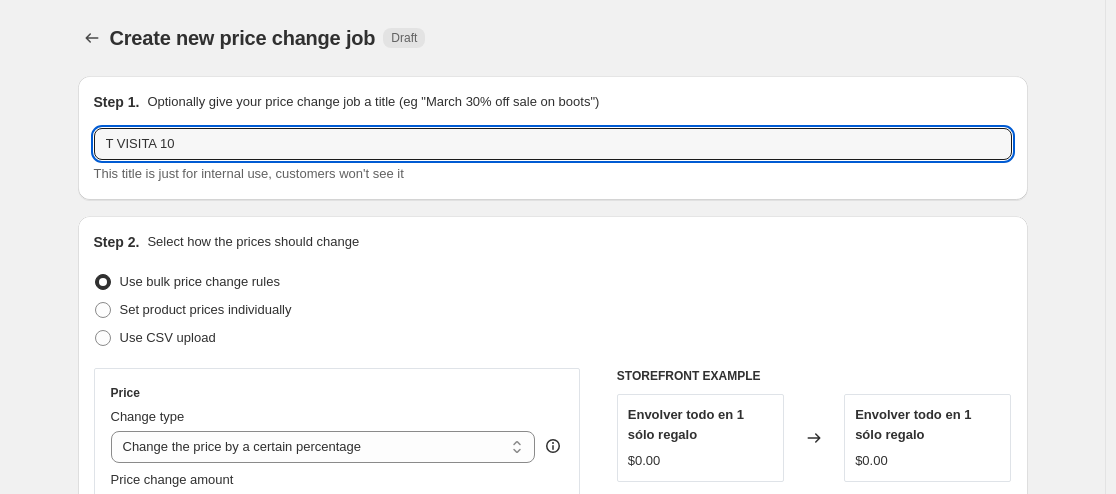 type on "T VISITA 10" 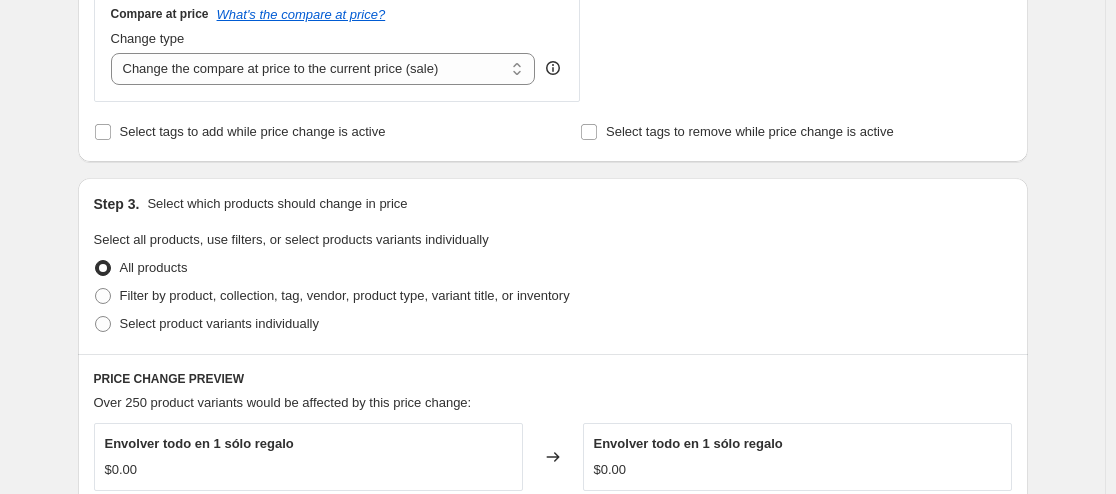 scroll, scrollTop: 755, scrollLeft: 0, axis: vertical 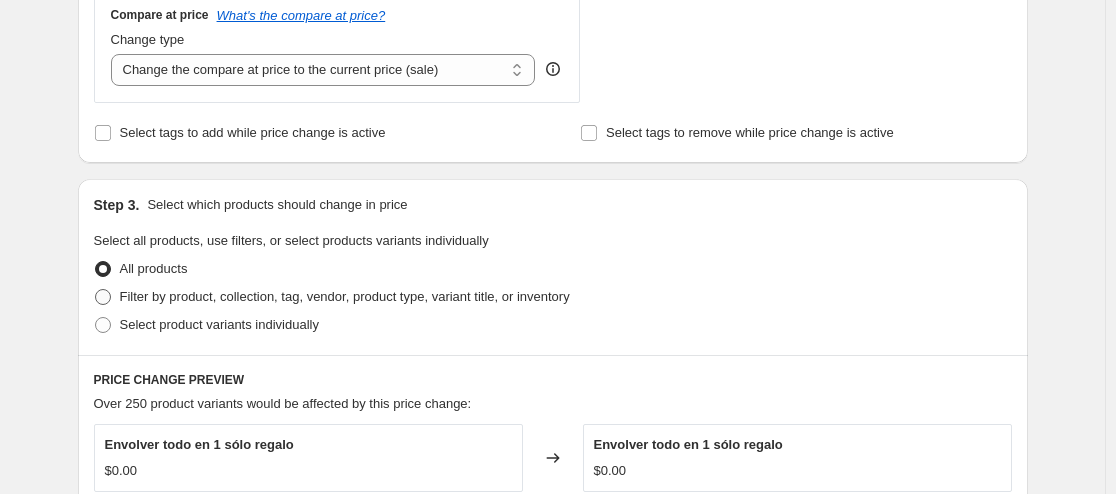 click at bounding box center (103, 297) 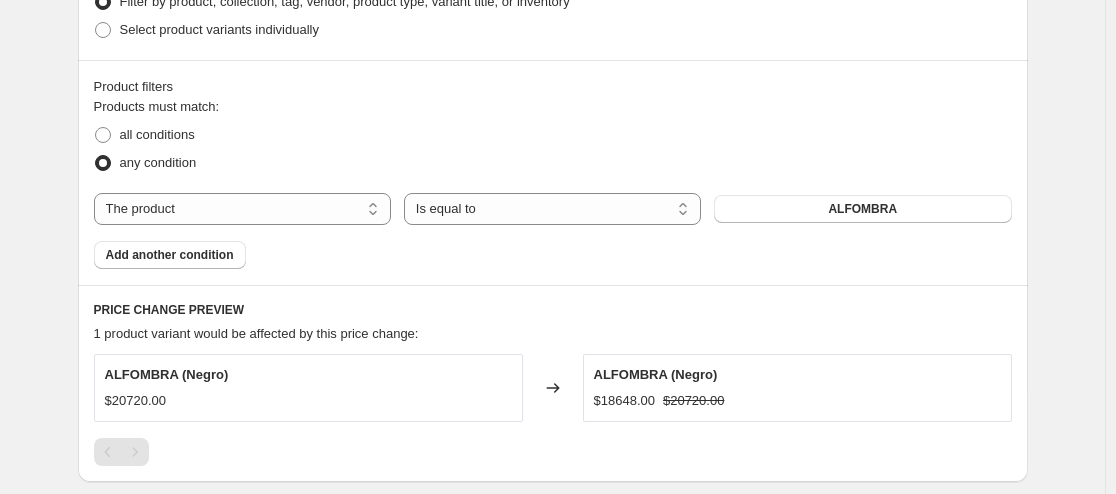 scroll, scrollTop: 1051, scrollLeft: 0, axis: vertical 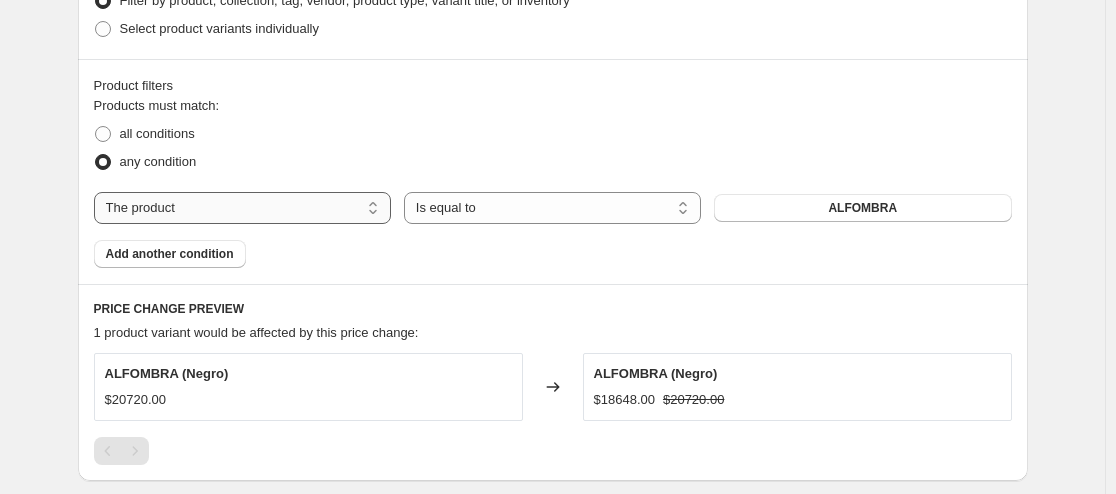 click on "The product The product's collection The product's tag The product's vendor The product's type The product's status The variant's title Inventory quantity" at bounding box center (242, 208) 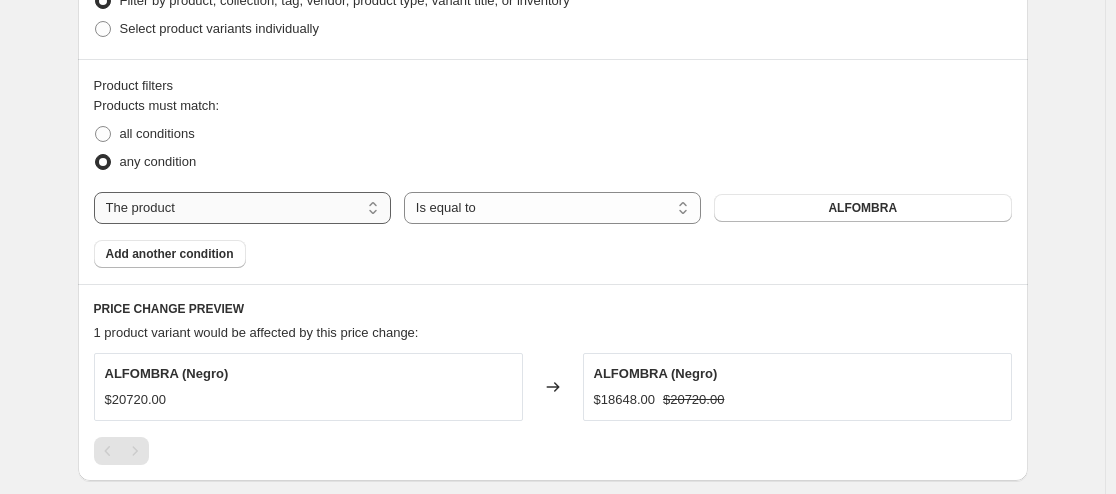 select on "collection" 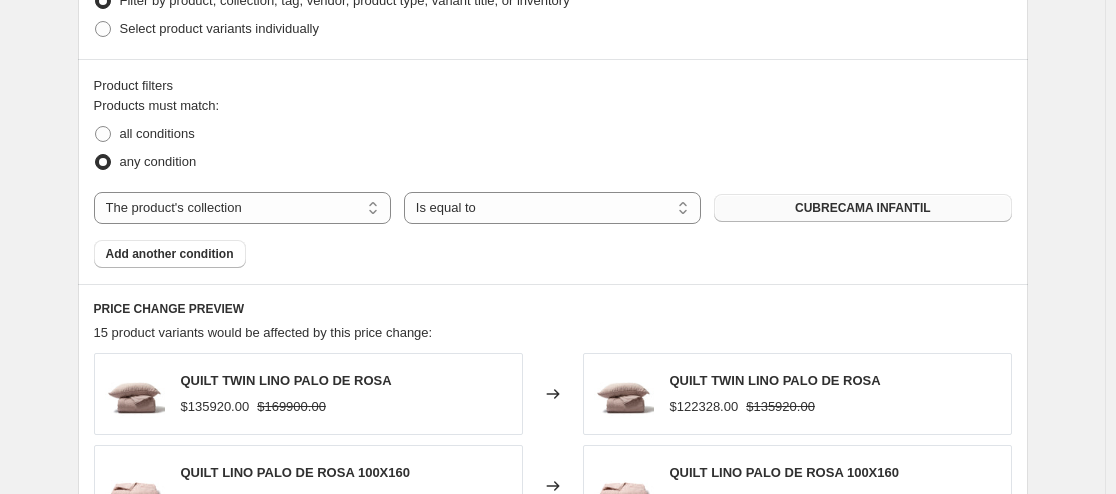 click on "CUBRECAMA INFANTIL" at bounding box center [863, 208] 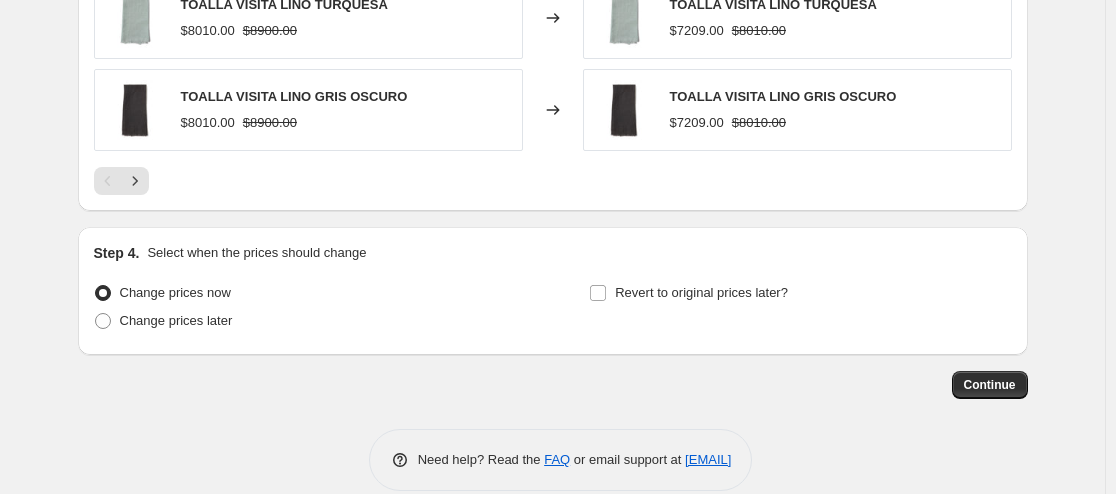 scroll, scrollTop: 1731, scrollLeft: 0, axis: vertical 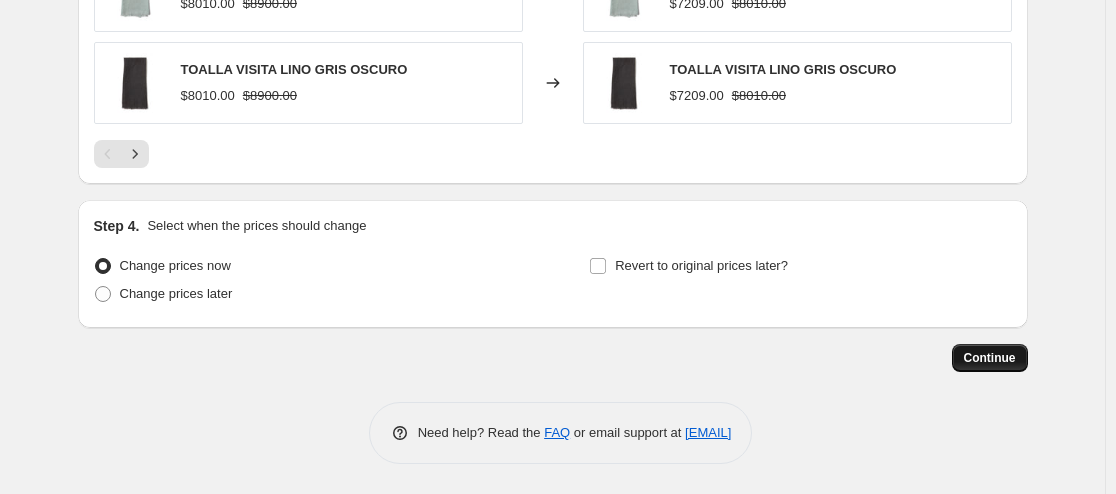 click on "Continue" at bounding box center [990, 358] 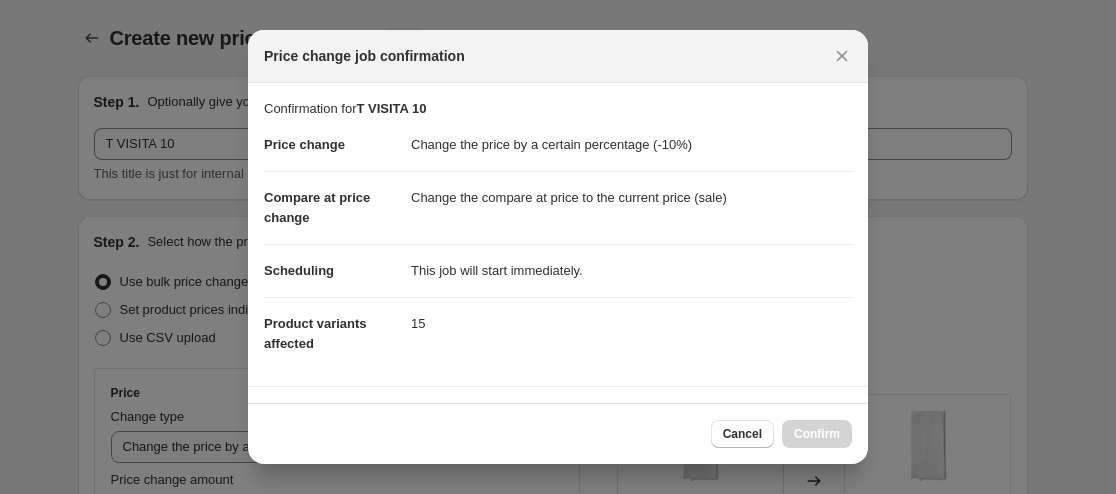 scroll, scrollTop: 0, scrollLeft: 0, axis: both 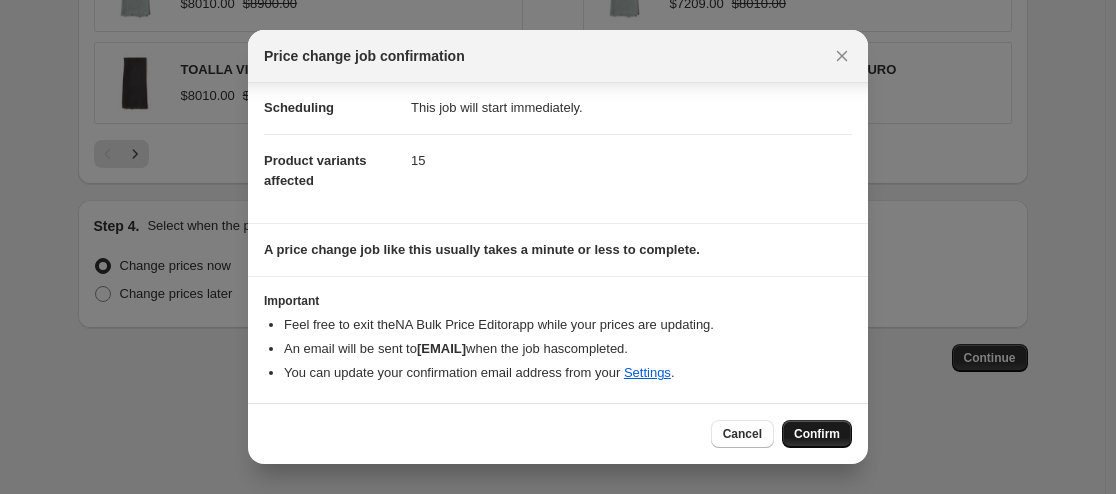 click on "Confirm" at bounding box center [817, 434] 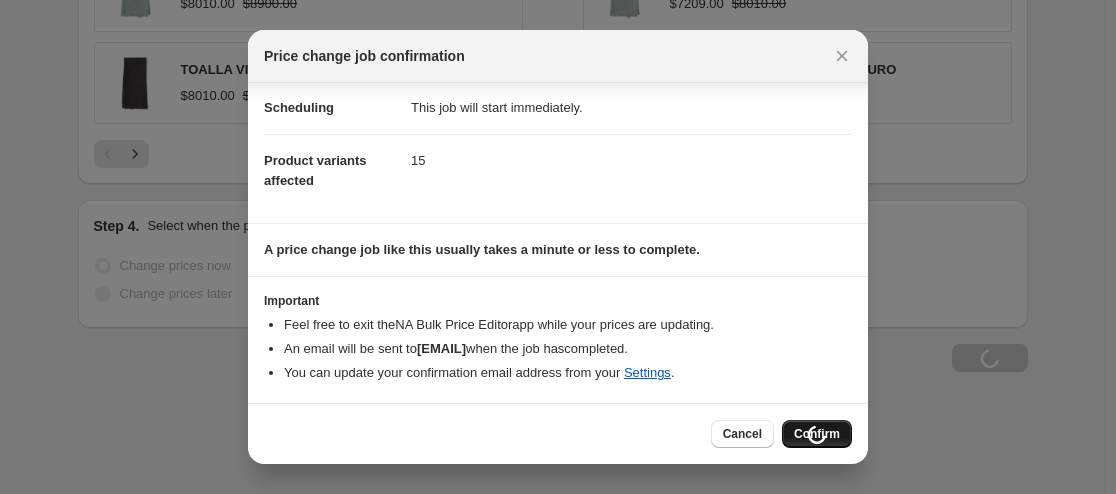 scroll, scrollTop: 1799, scrollLeft: 0, axis: vertical 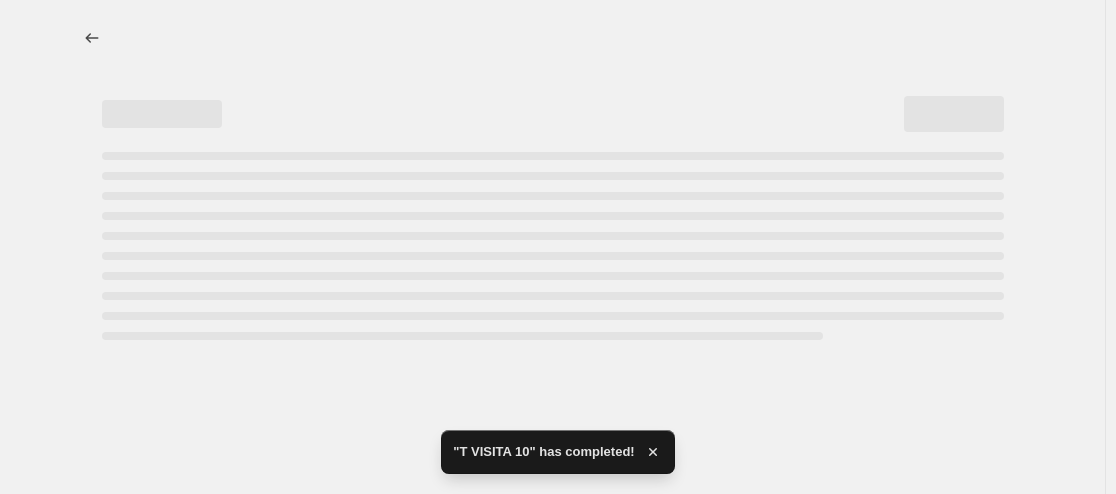 select on "percentage" 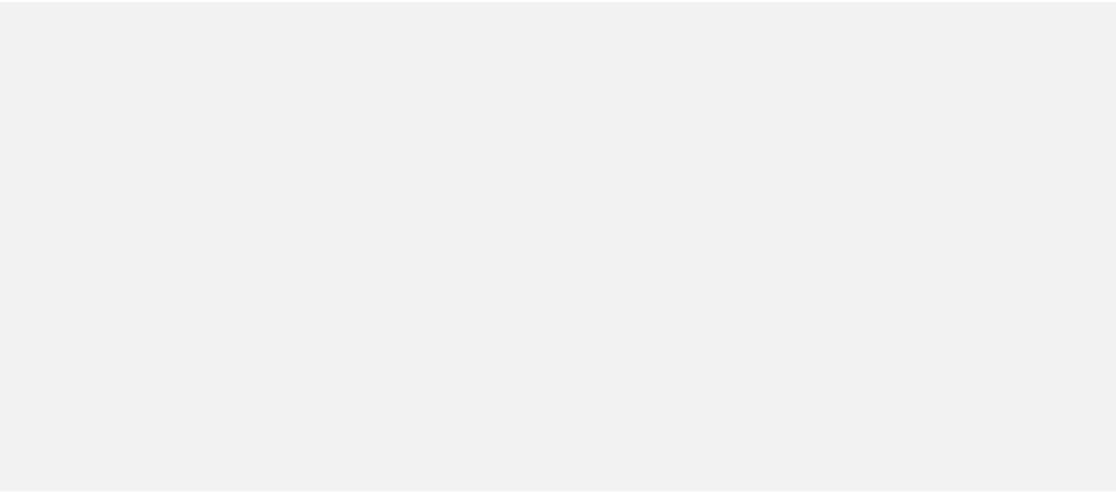 scroll, scrollTop: 0, scrollLeft: 0, axis: both 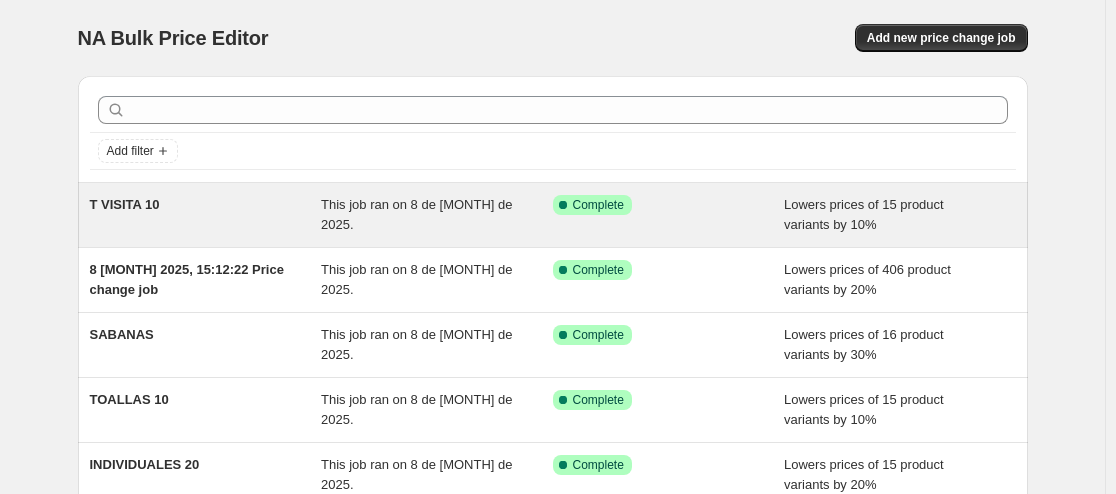 click on "T VISITA 10 This job ran on 8 de [MONTH] de 2025. Success Complete Complete Lowers prices of 15 product variants by 10%" at bounding box center [553, 215] 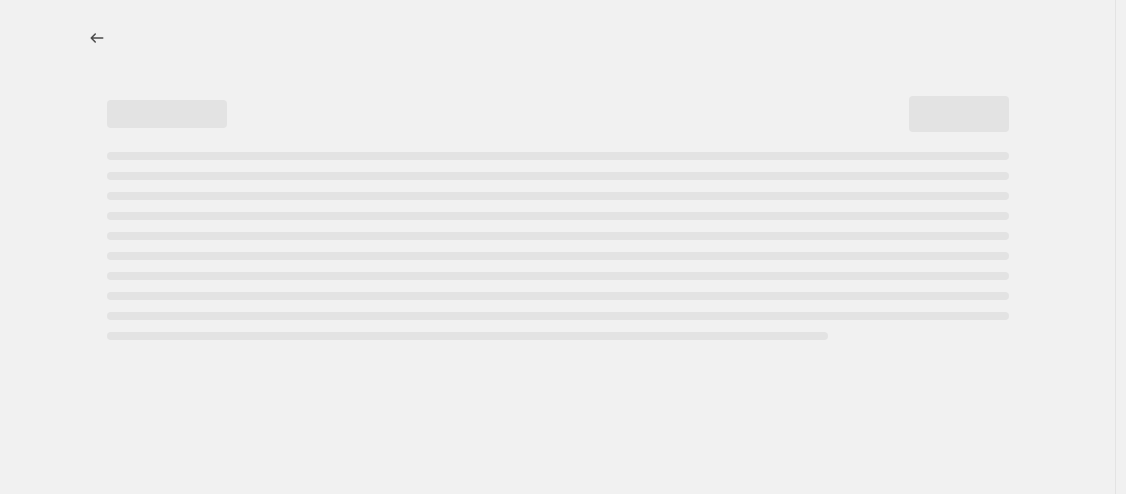 select on "percentage" 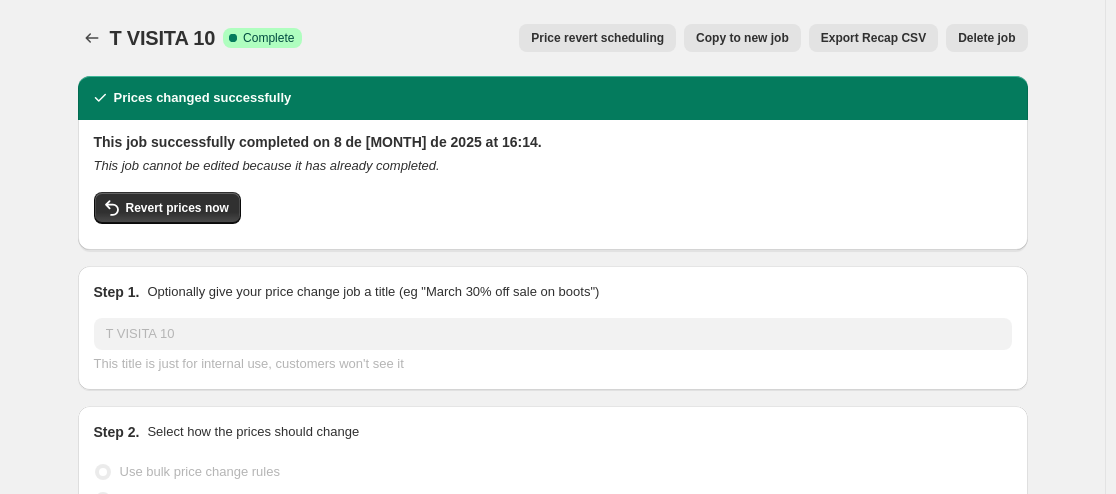 click on "Delete job" at bounding box center (986, 38) 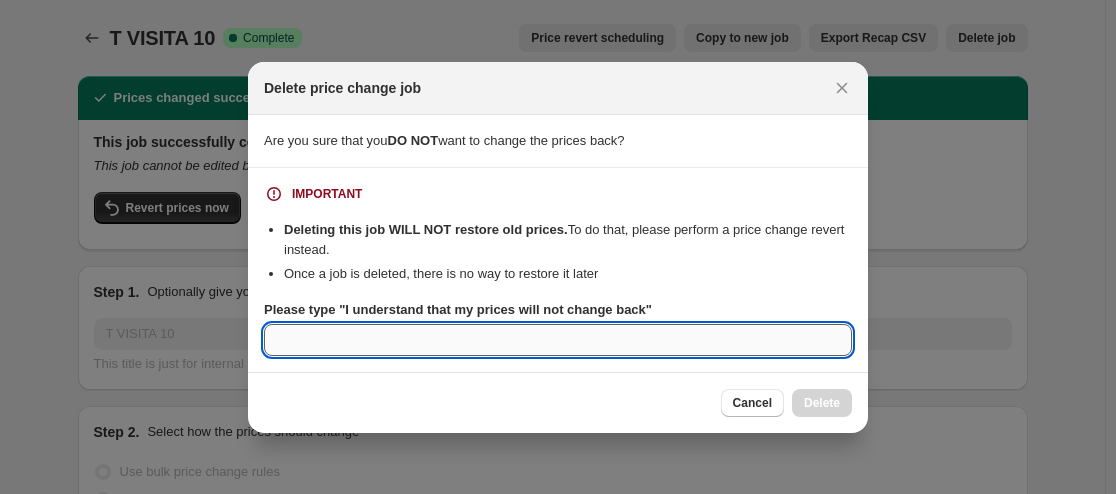 click on "Please type "I understand that my prices will not change back"" at bounding box center (558, 340) 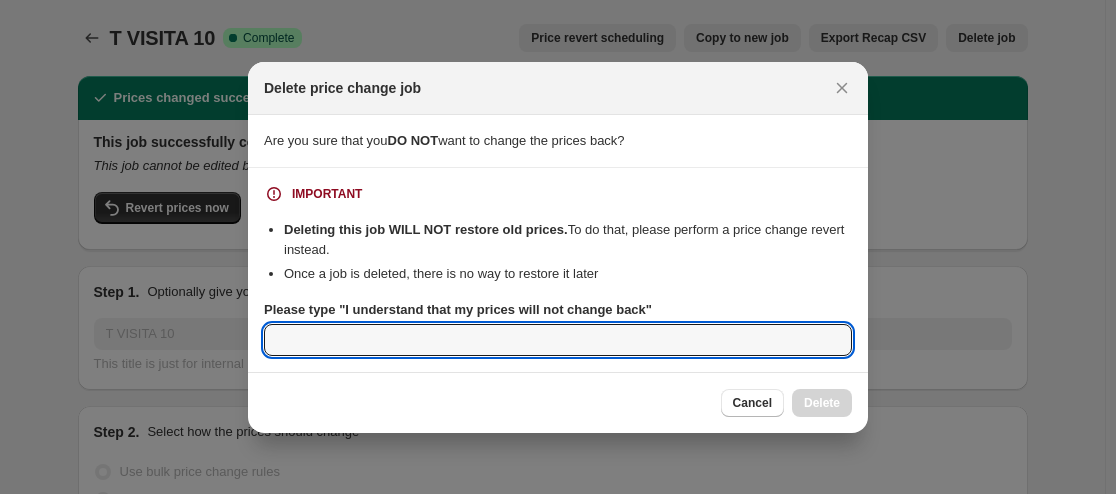 click on "Please type "I understand that my prices will not change back"" at bounding box center (458, 310) 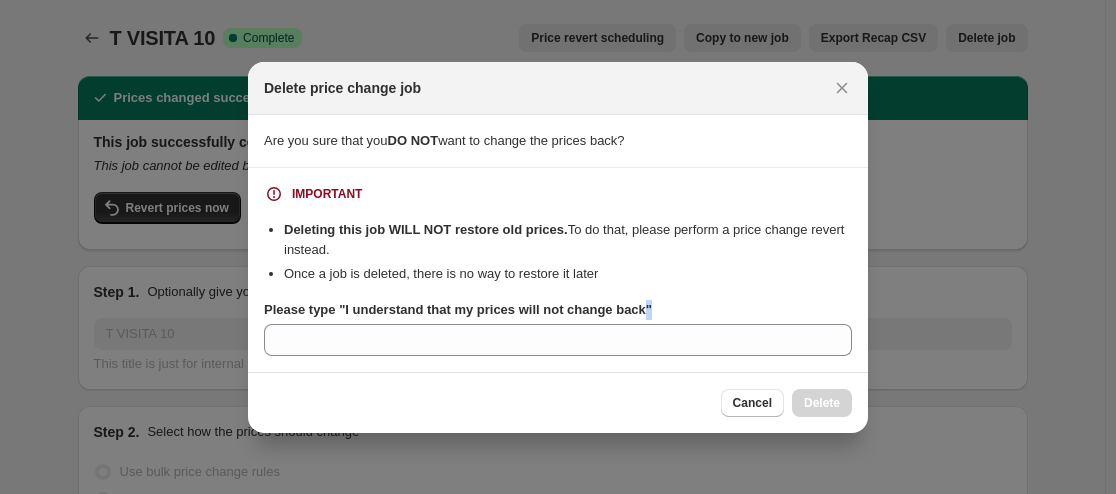 click on "Please type "I understand that my prices will not change back"" at bounding box center [558, 310] 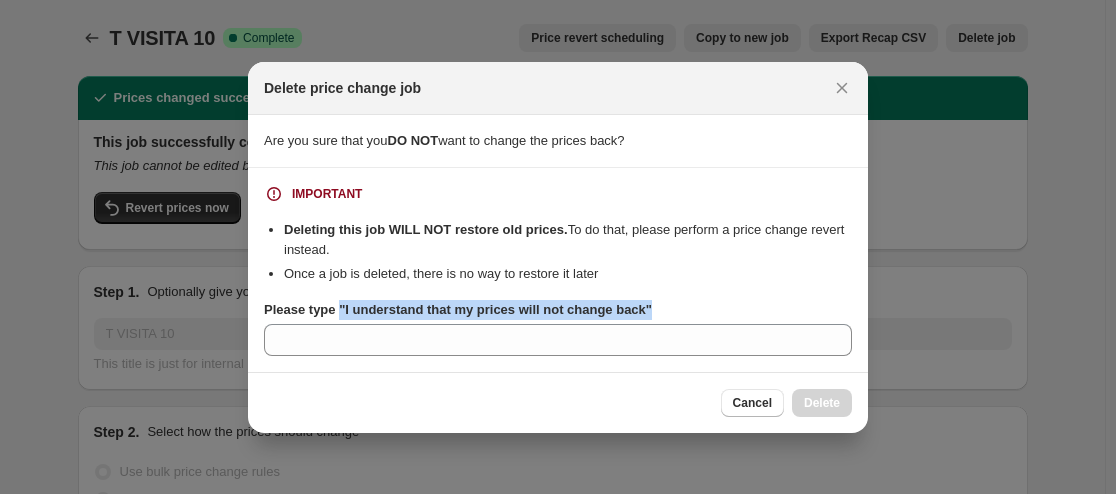 drag, startPoint x: 528, startPoint y: 296, endPoint x: 338, endPoint y: 309, distance: 190.44421 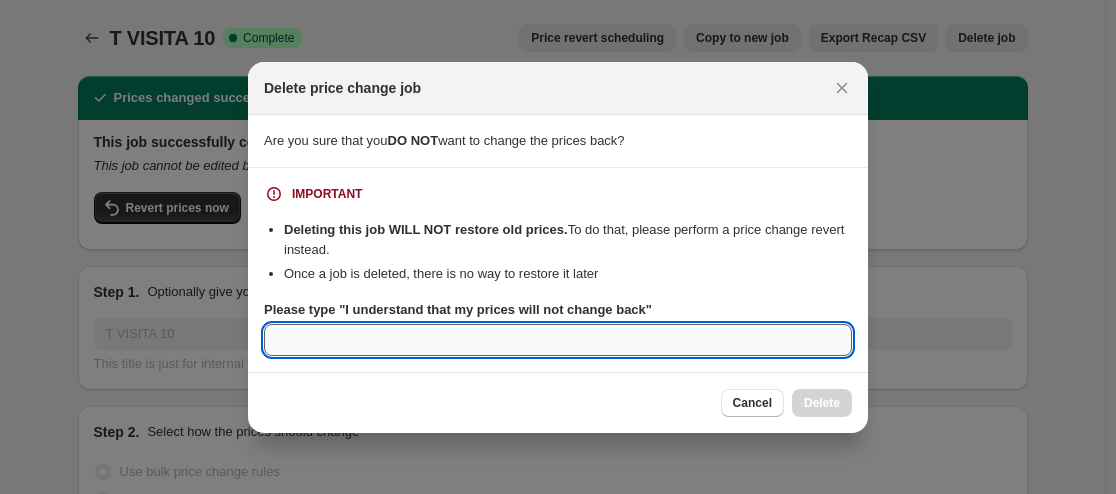 click on "Please type "I understand that my prices will not change back"" at bounding box center [558, 340] 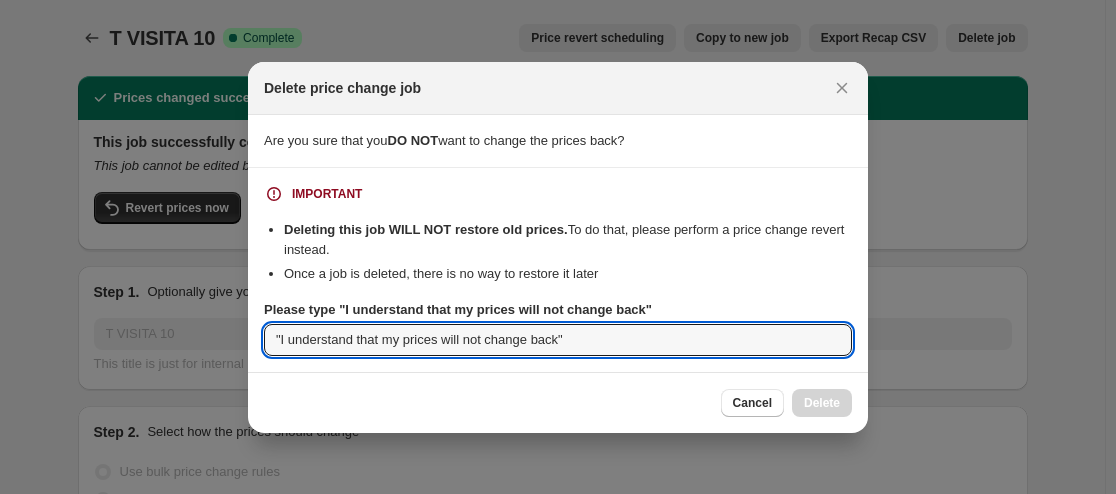 type on ""I understand that my prices will not change back"" 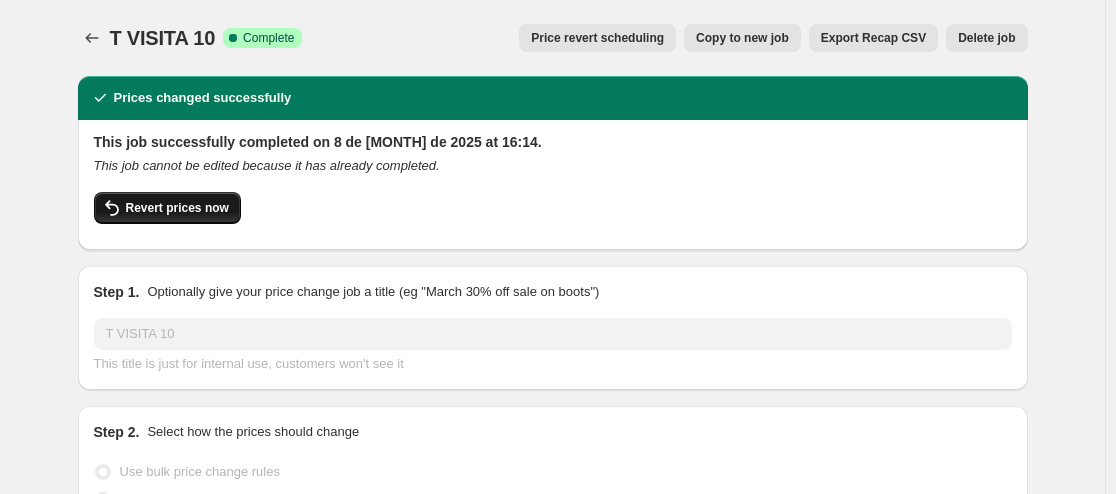 click on "Revert prices now" at bounding box center [177, 208] 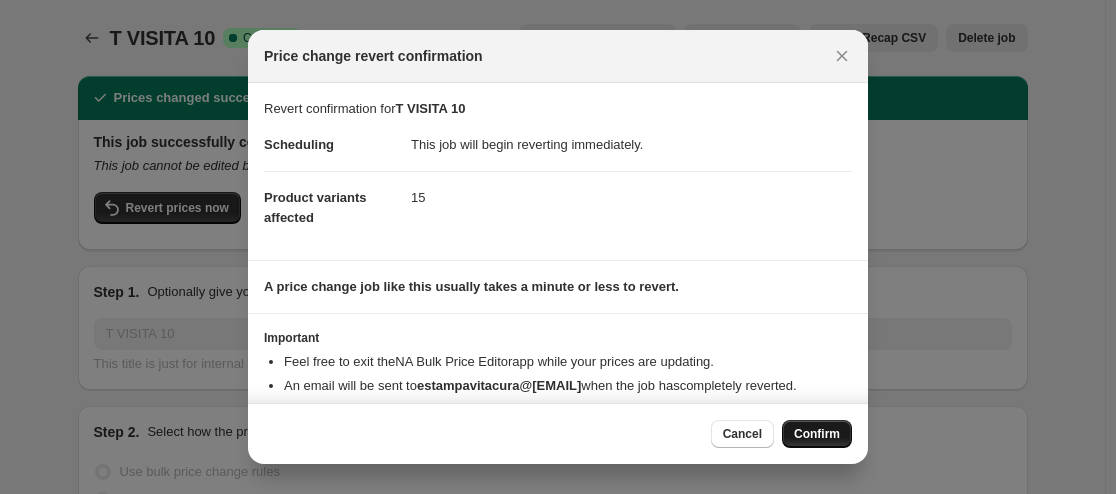 click on "Confirm" at bounding box center (817, 434) 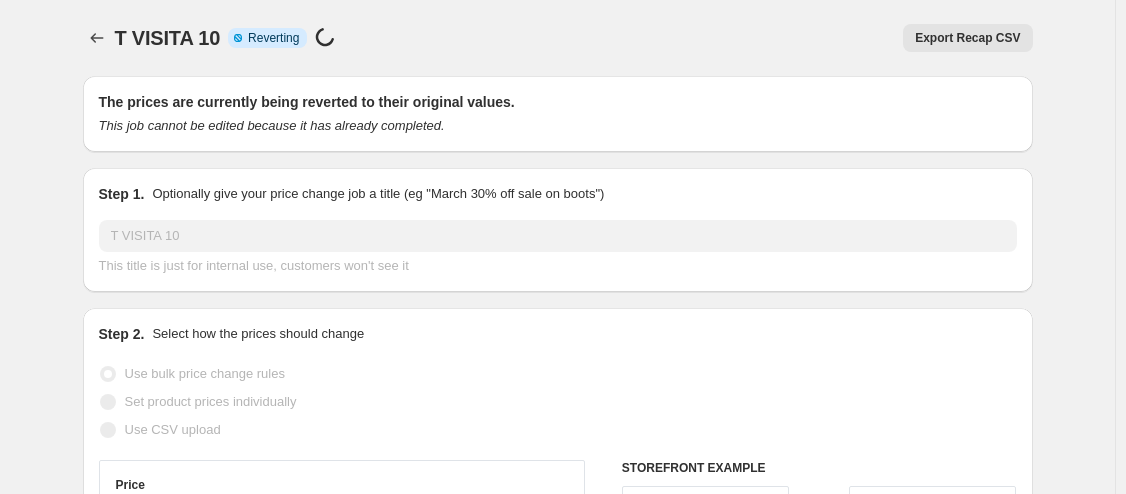 select on "percentage" 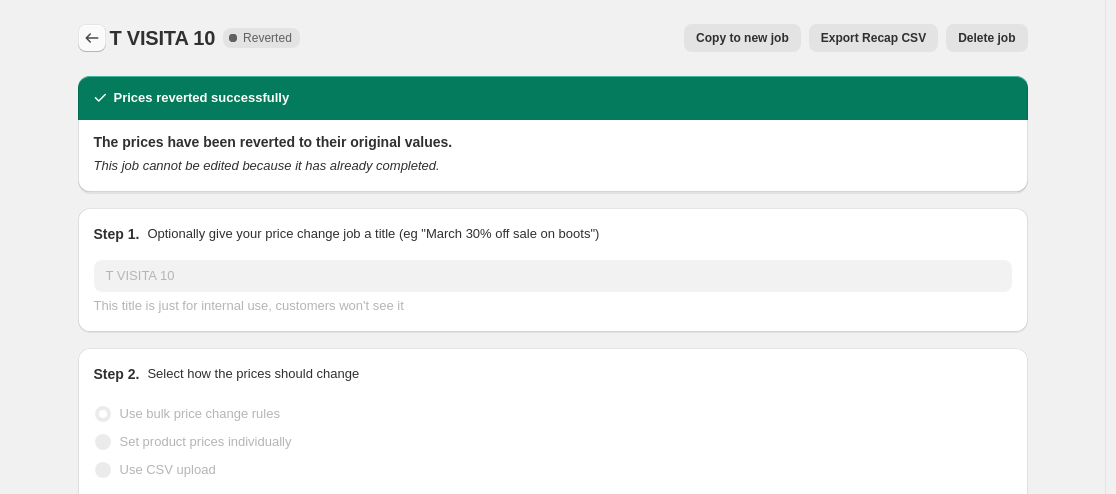 click 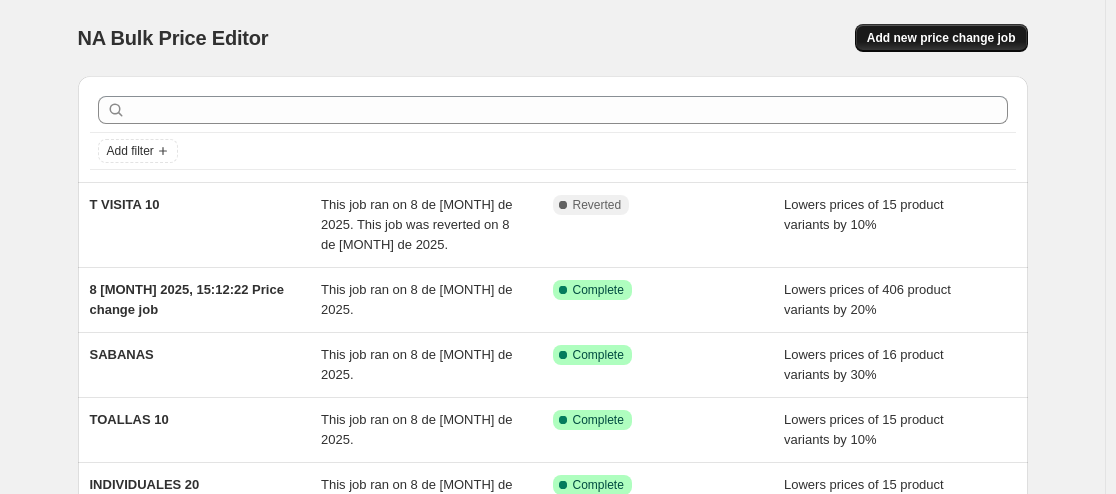click on "Add new price change job" at bounding box center [941, 38] 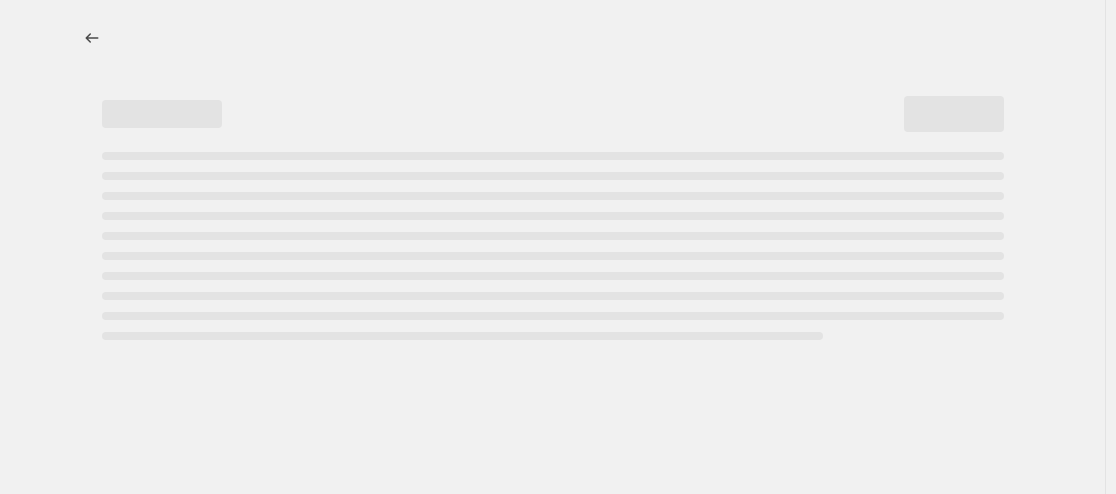 select on "percentage" 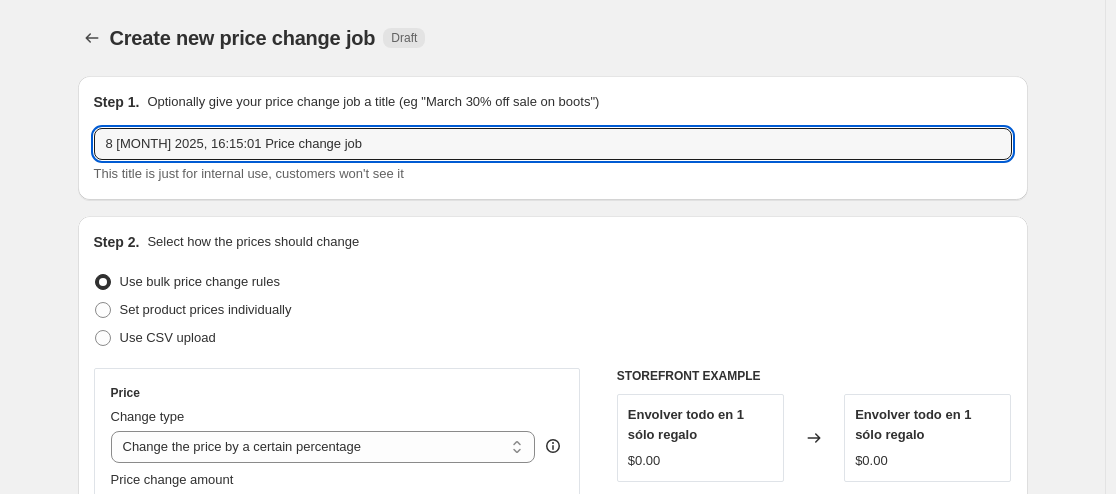 drag, startPoint x: 472, startPoint y: 151, endPoint x: 86, endPoint y: 175, distance: 386.7454 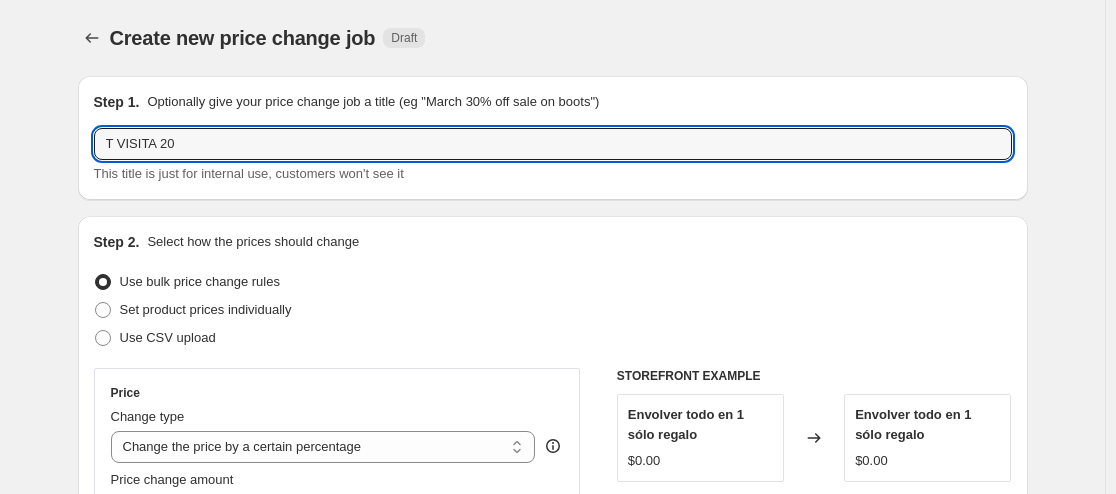 type on "T VISITA 20" 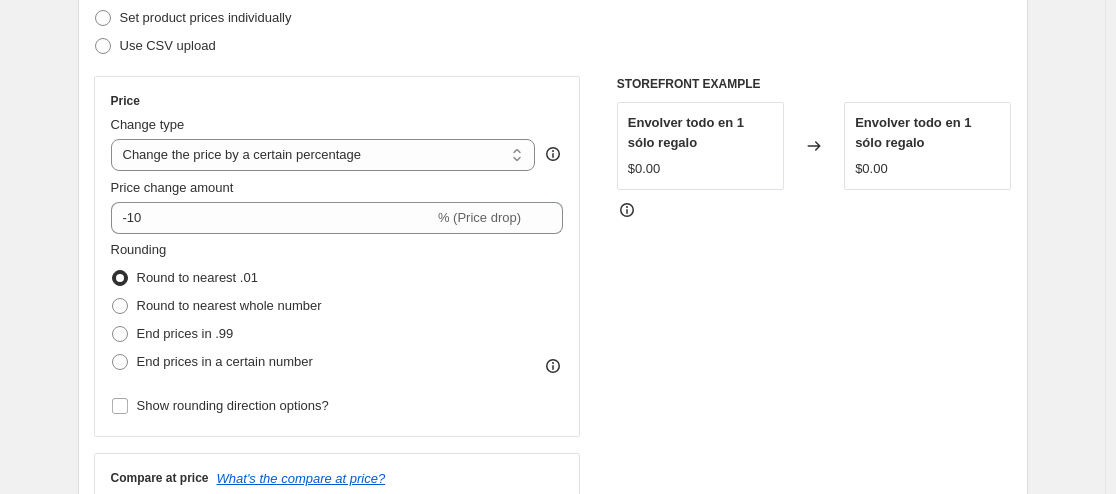 scroll, scrollTop: 293, scrollLeft: 0, axis: vertical 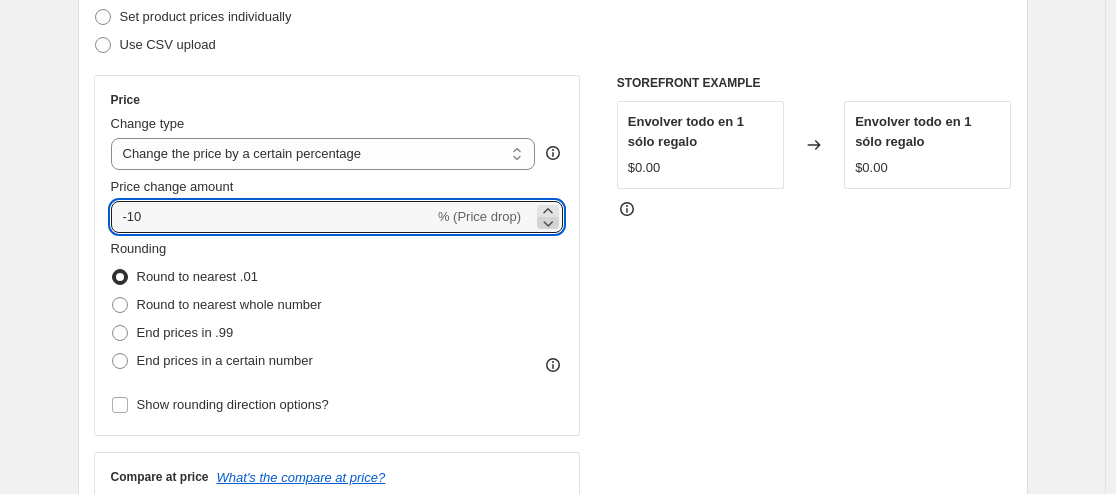 click 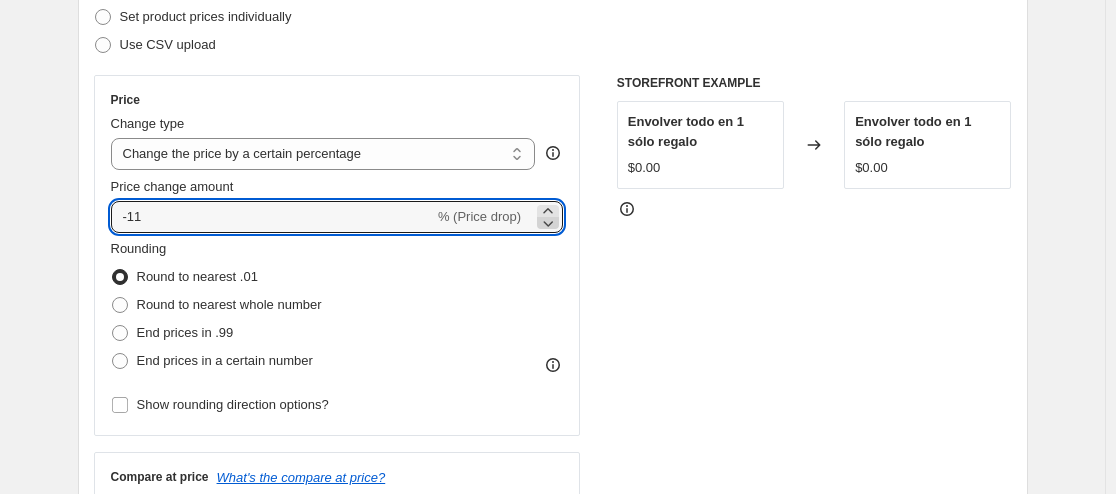 click 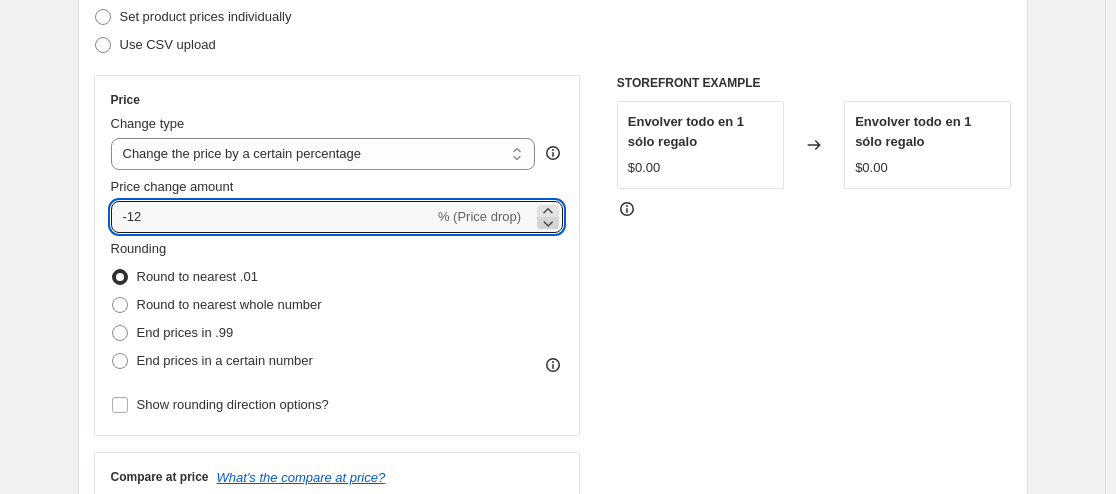 click 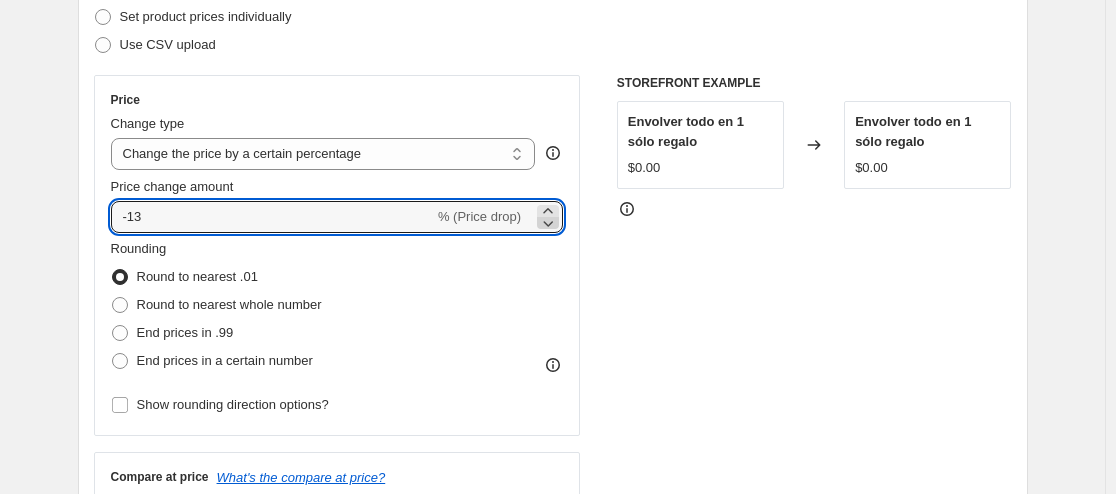 click 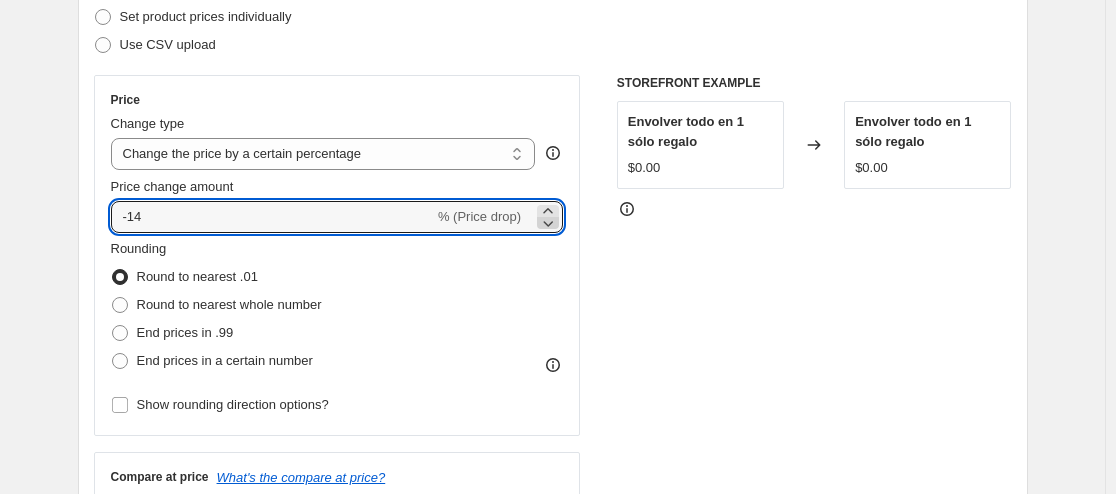click 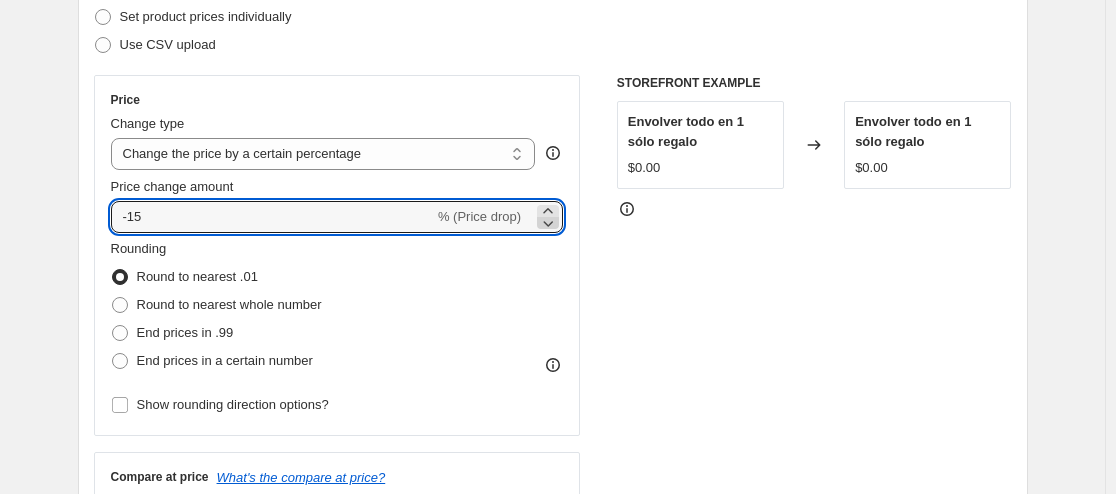 click 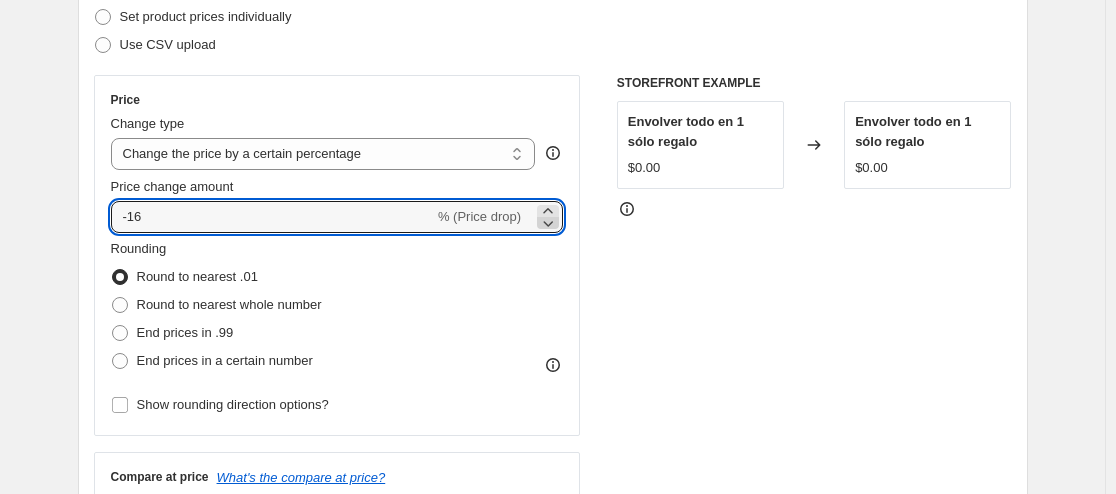 click 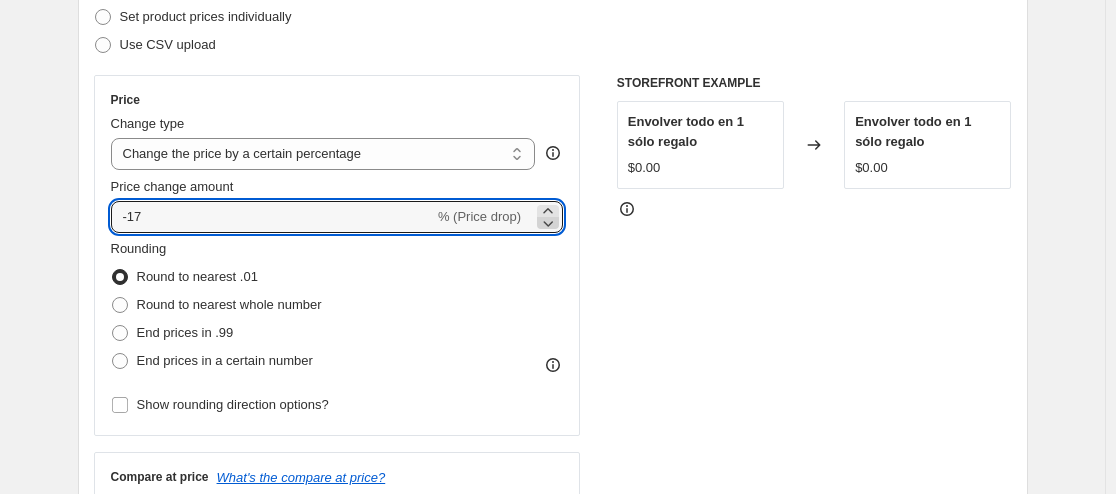 click 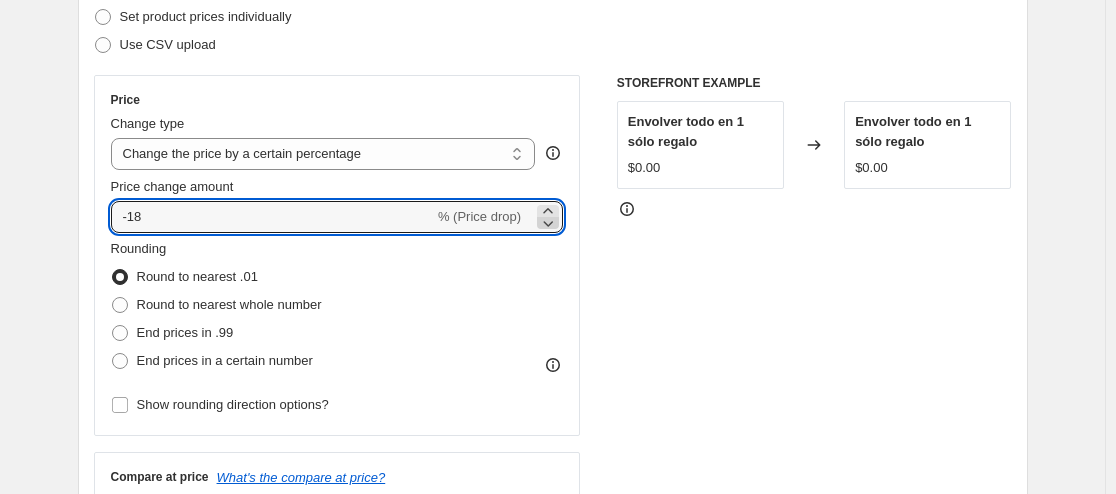 click 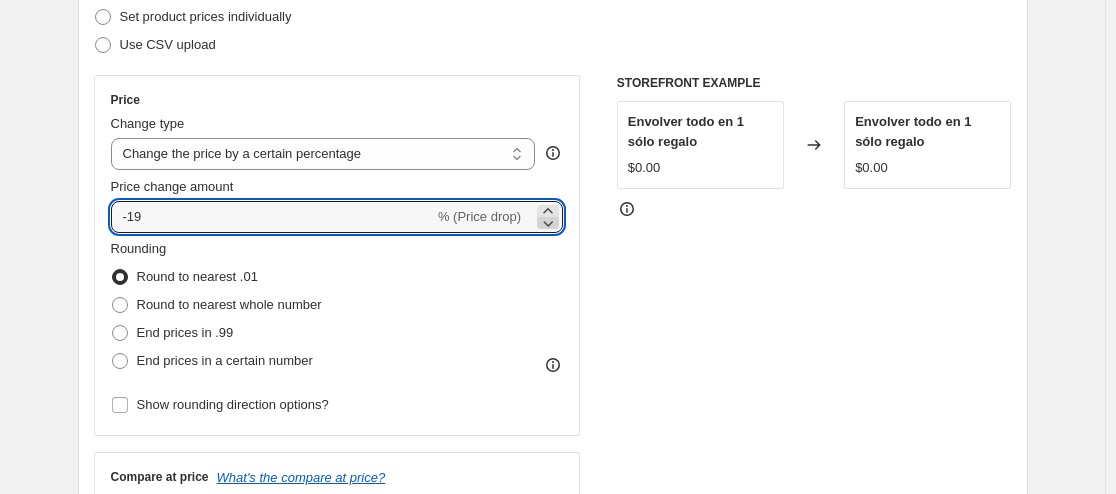 click 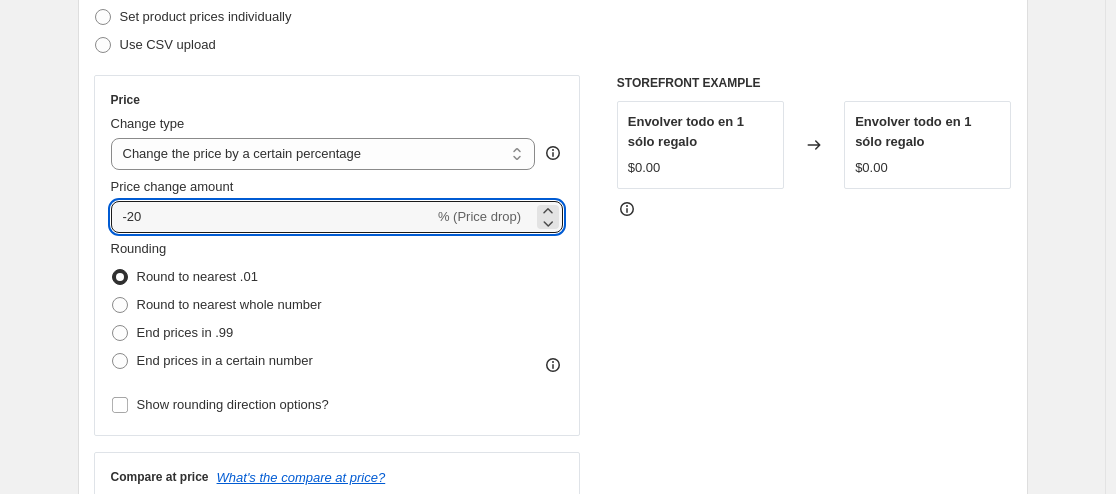 click on "STOREFRONT EXAMPLE Envolver todo en 1 sólo regalo $0.00 Changed to Envolver todo en 1 sólo regalo $0.00" at bounding box center (814, 320) 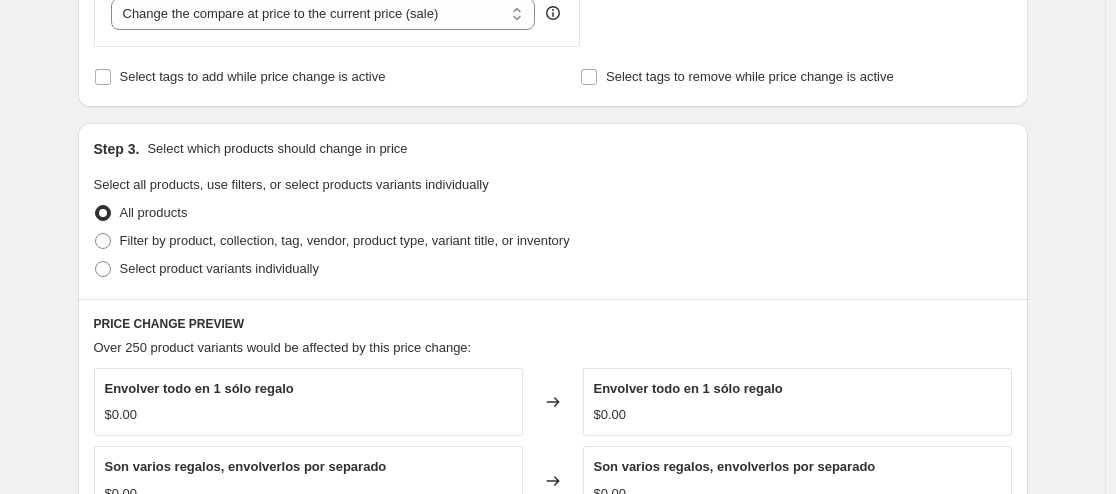 scroll, scrollTop: 825, scrollLeft: 0, axis: vertical 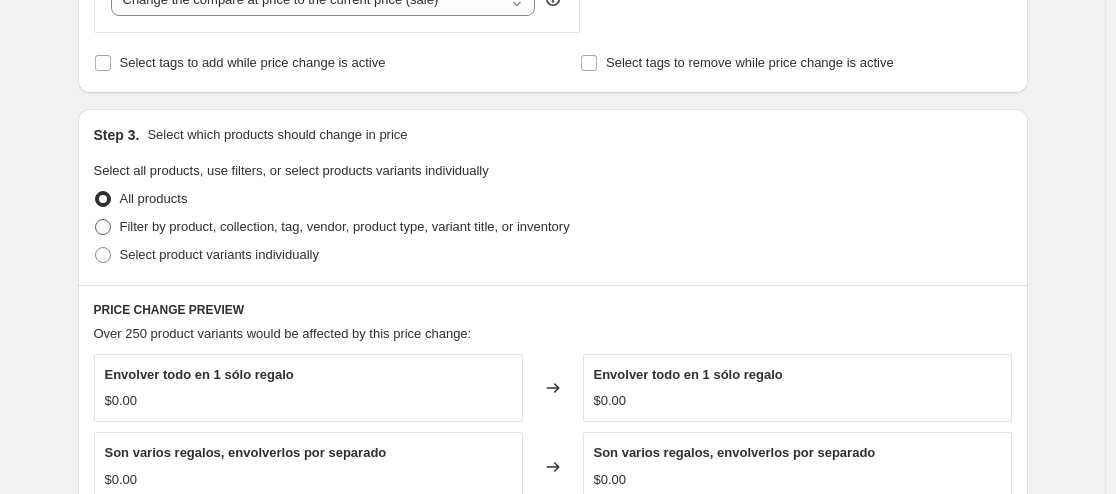 click on "Filter by product, collection, tag, vendor, product type, variant title, or inventory" at bounding box center (345, 226) 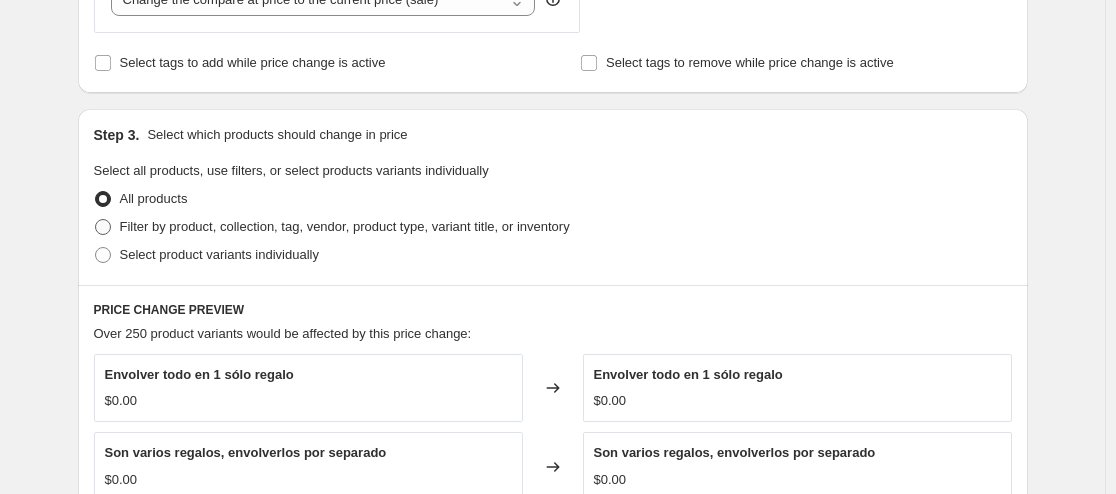 radio on "true" 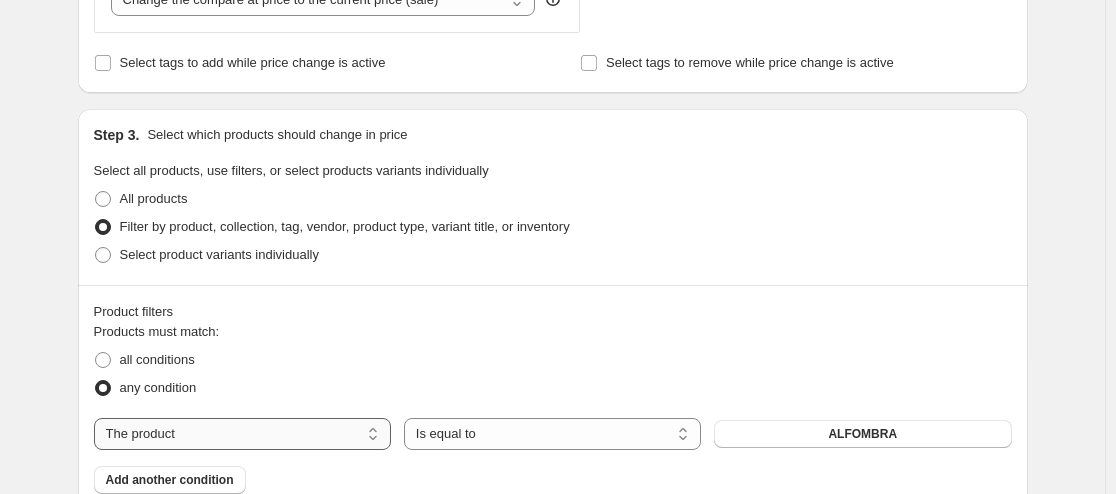 click on "The product The product's collection The product's tag The product's vendor The product's type The product's status The variant's title Inventory quantity" at bounding box center (242, 434) 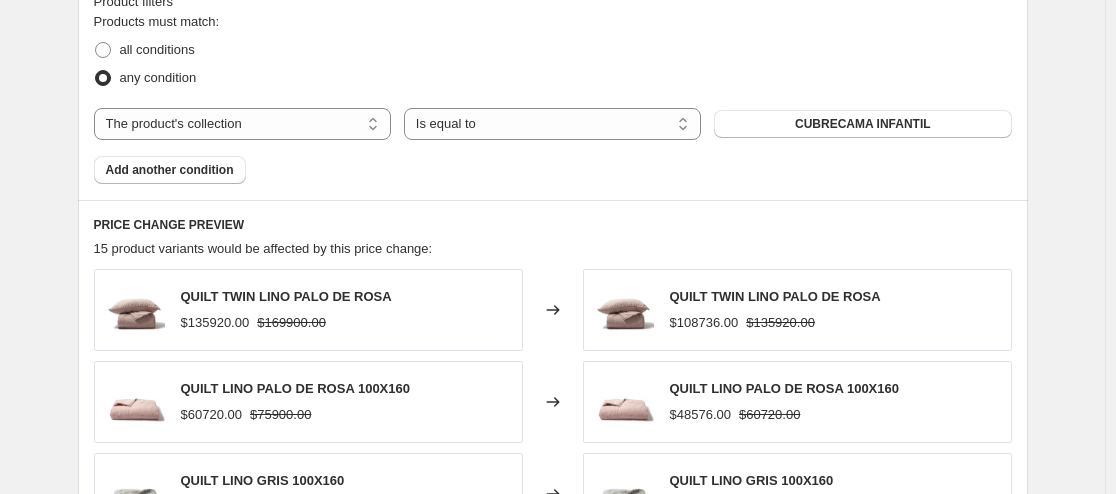 scroll, scrollTop: 1011, scrollLeft: 0, axis: vertical 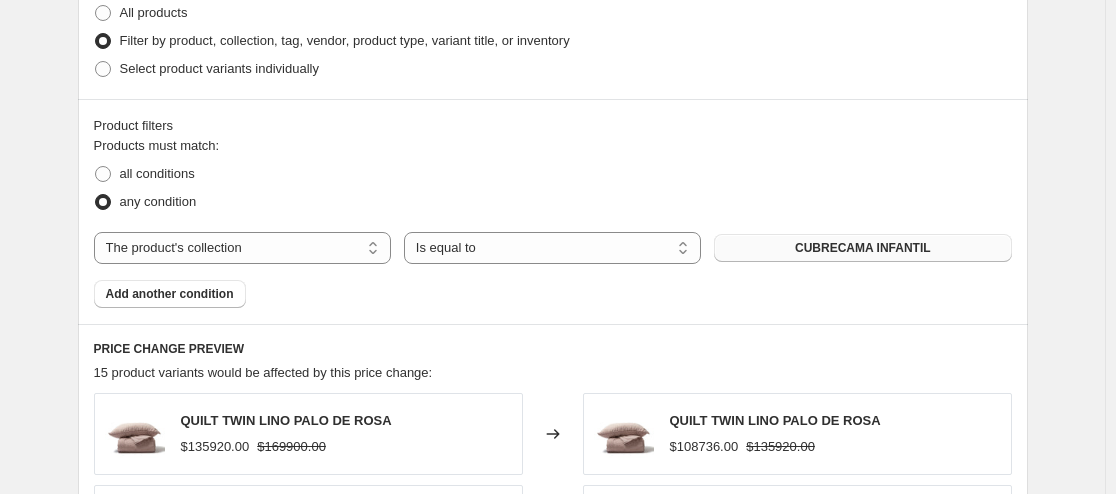 click on "CUBRECAMA INFANTIL" at bounding box center [862, 248] 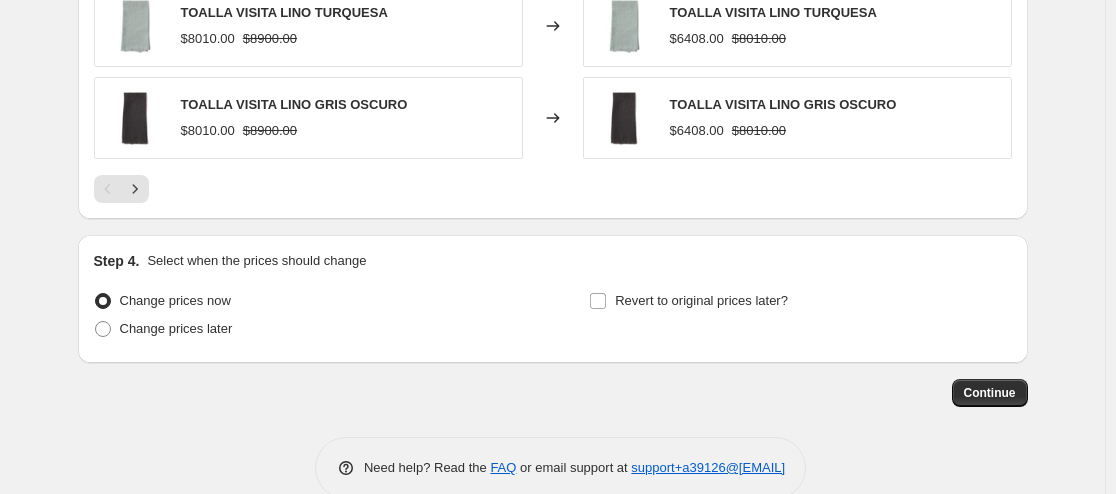 scroll, scrollTop: 1731, scrollLeft: 0, axis: vertical 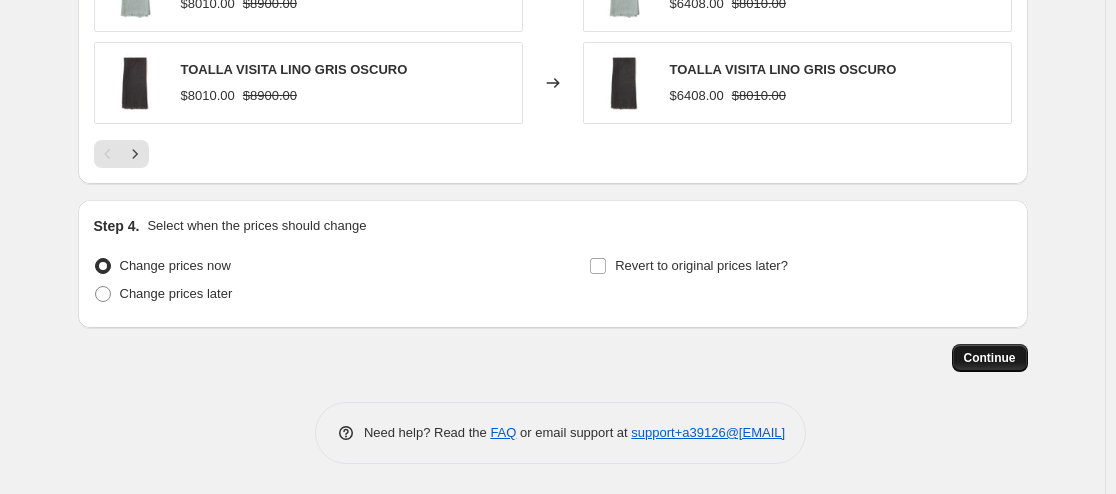 click on "Continue" at bounding box center [990, 358] 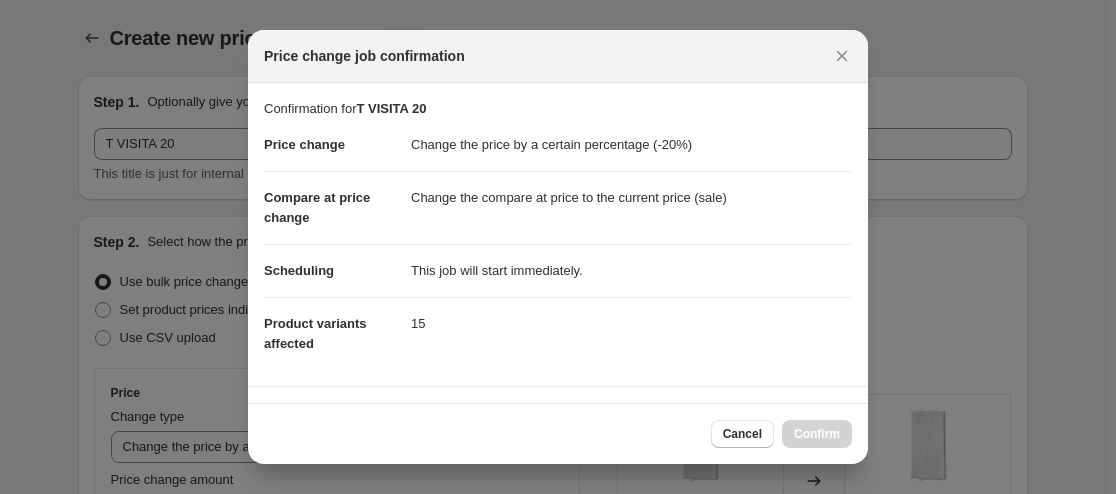 scroll, scrollTop: 0, scrollLeft: 0, axis: both 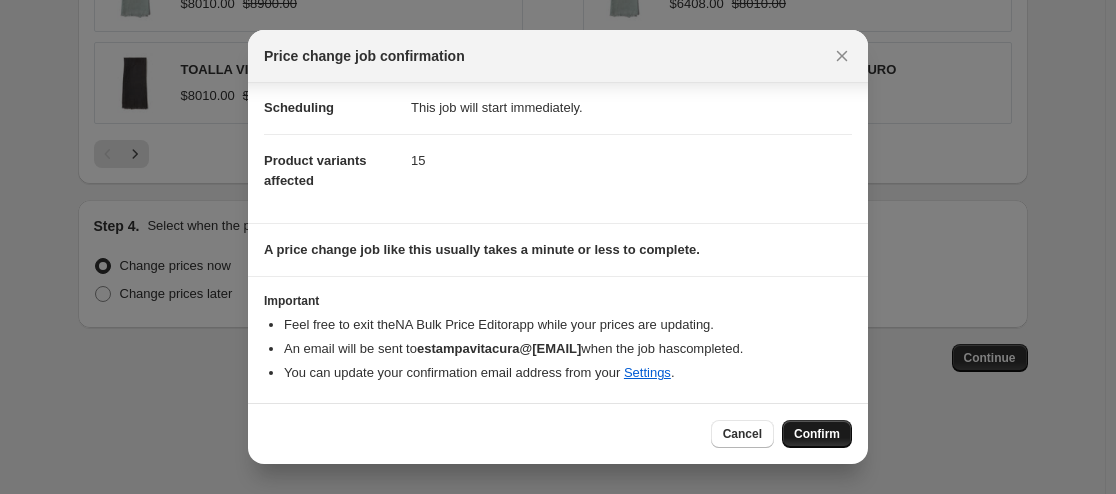 click on "Confirm" at bounding box center [817, 434] 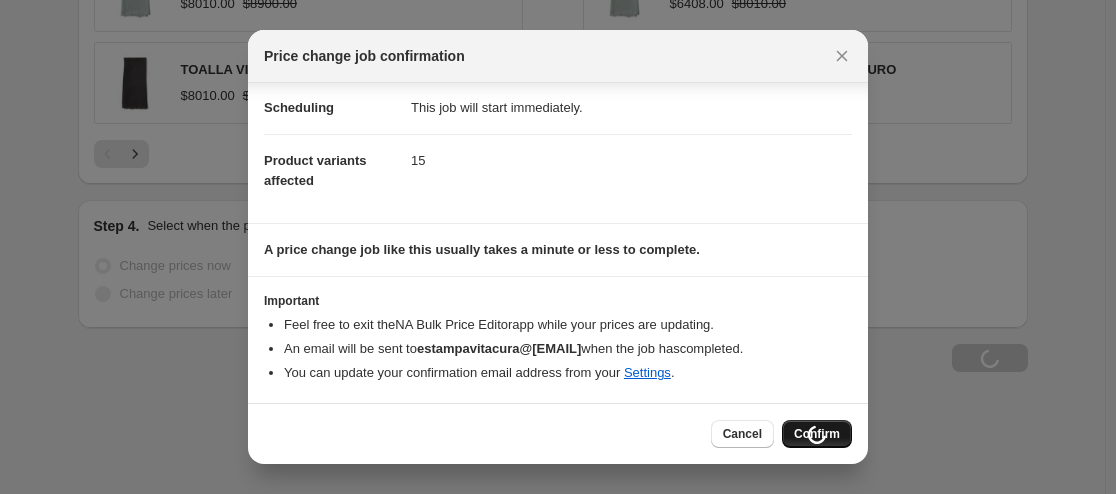 scroll, scrollTop: 1799, scrollLeft: 0, axis: vertical 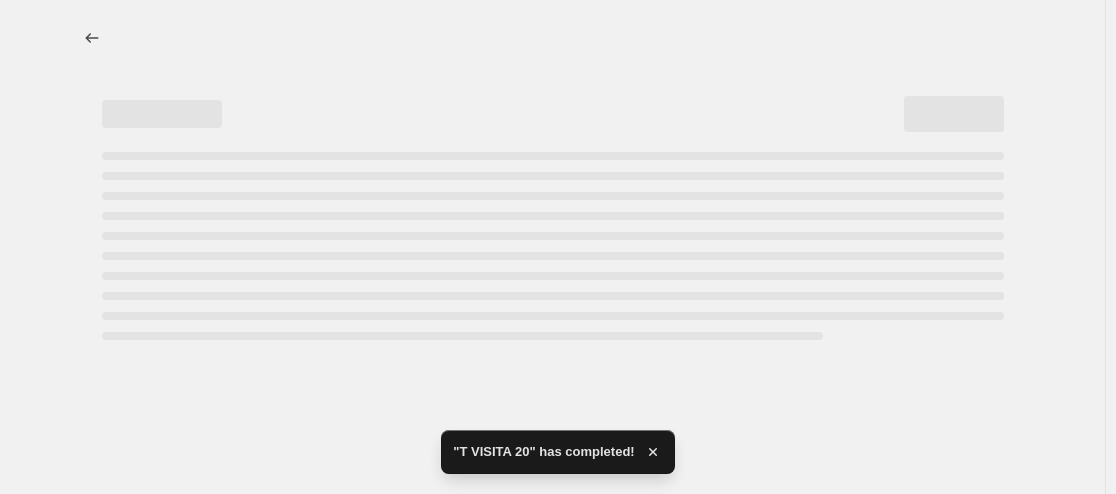 select on "percentage" 